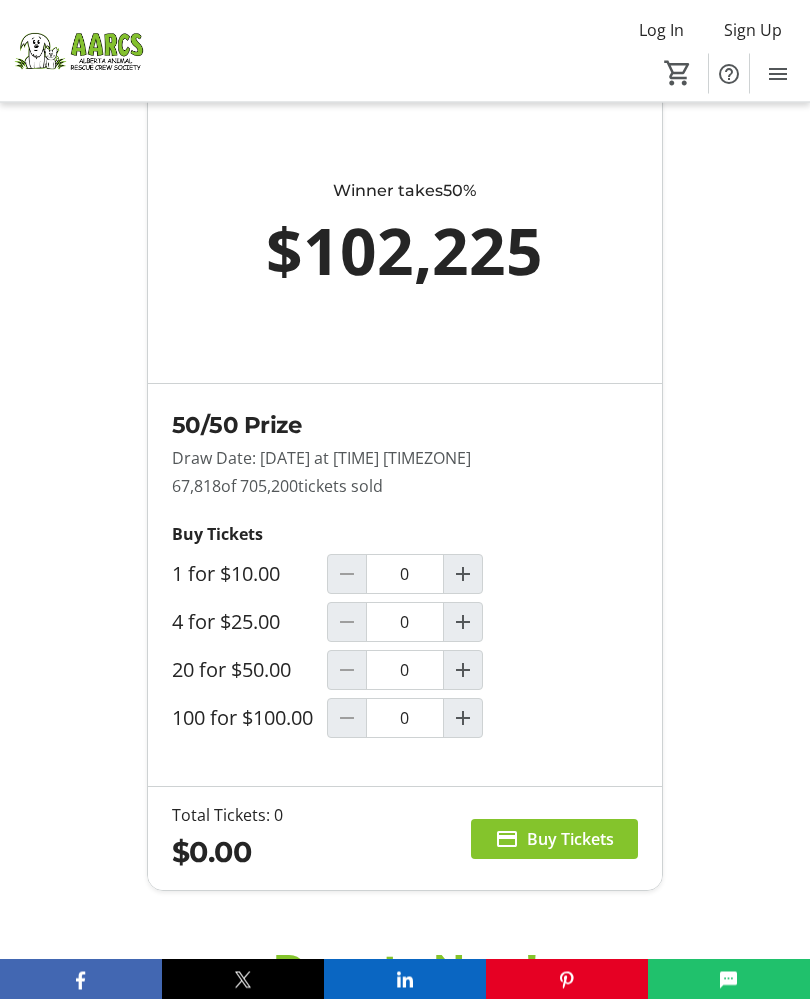 scroll, scrollTop: 1877, scrollLeft: 0, axis: vertical 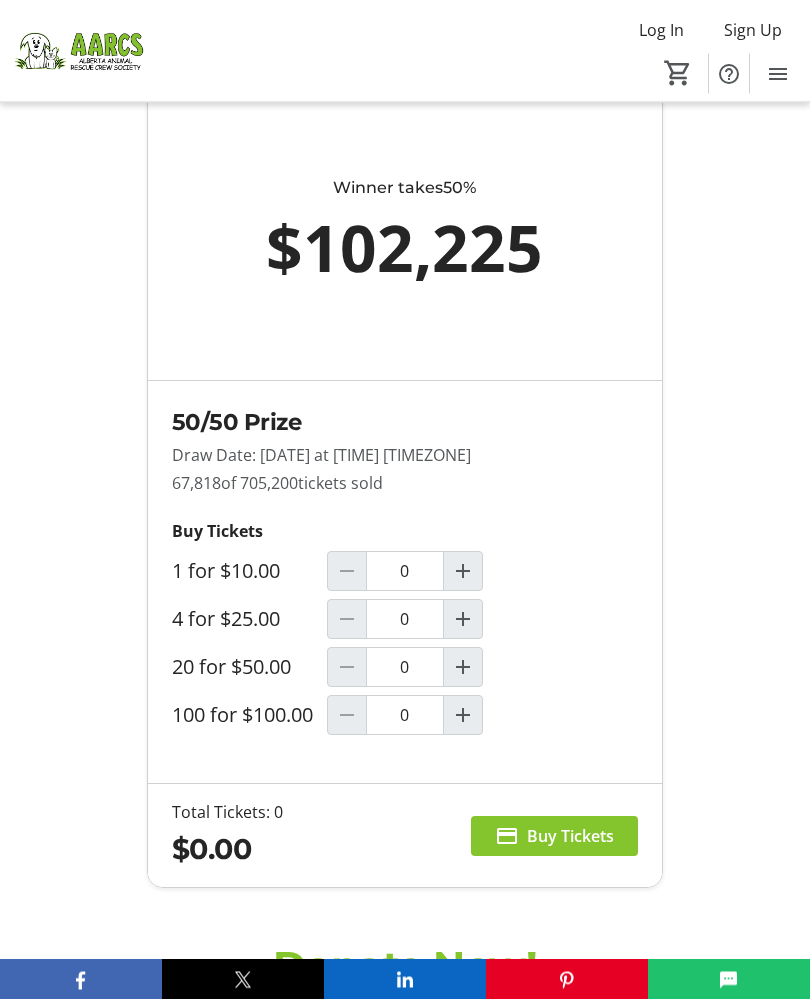 click at bounding box center [463, 620] 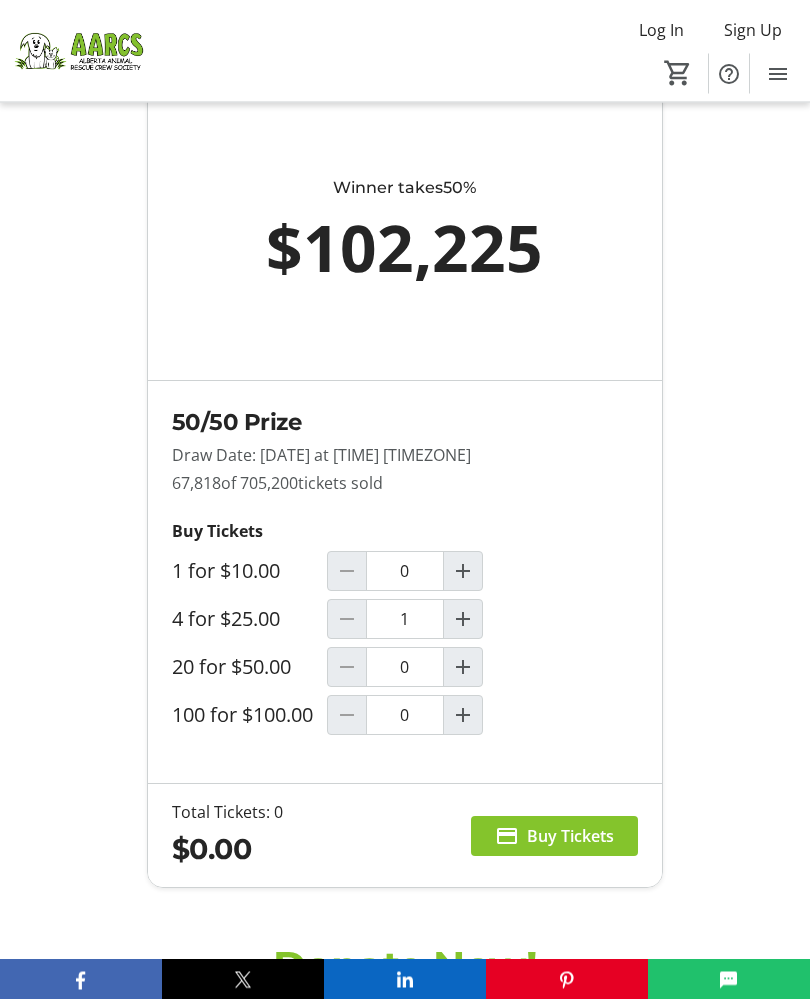 scroll, scrollTop: 1878, scrollLeft: 0, axis: vertical 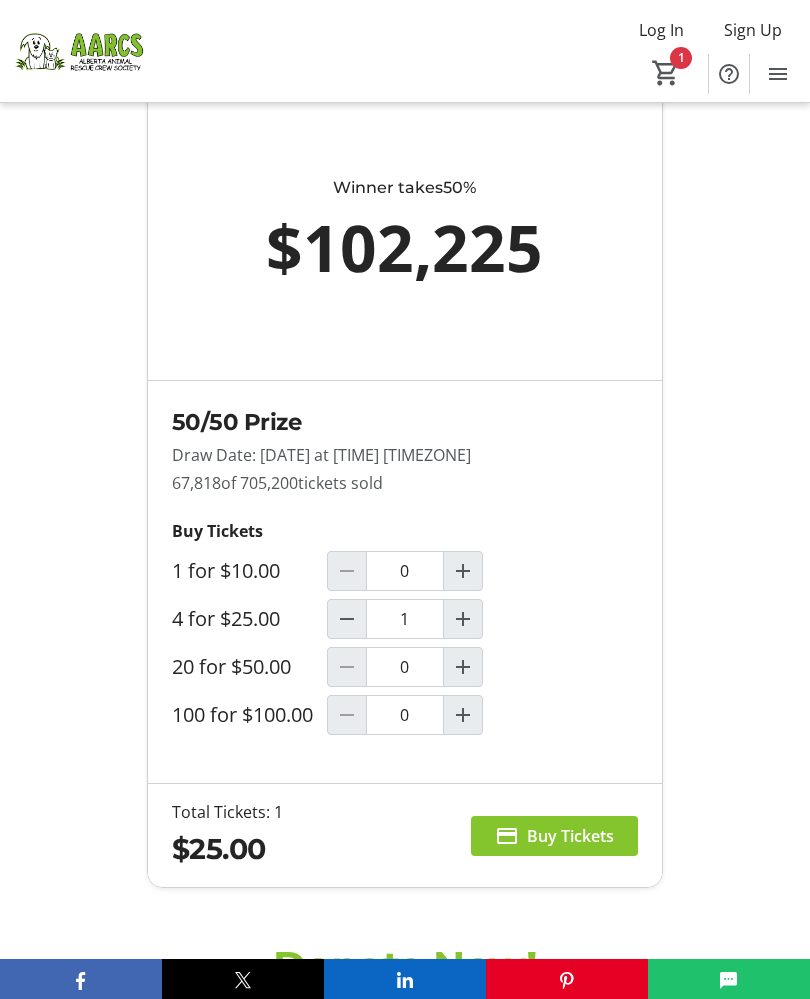 type on "1" 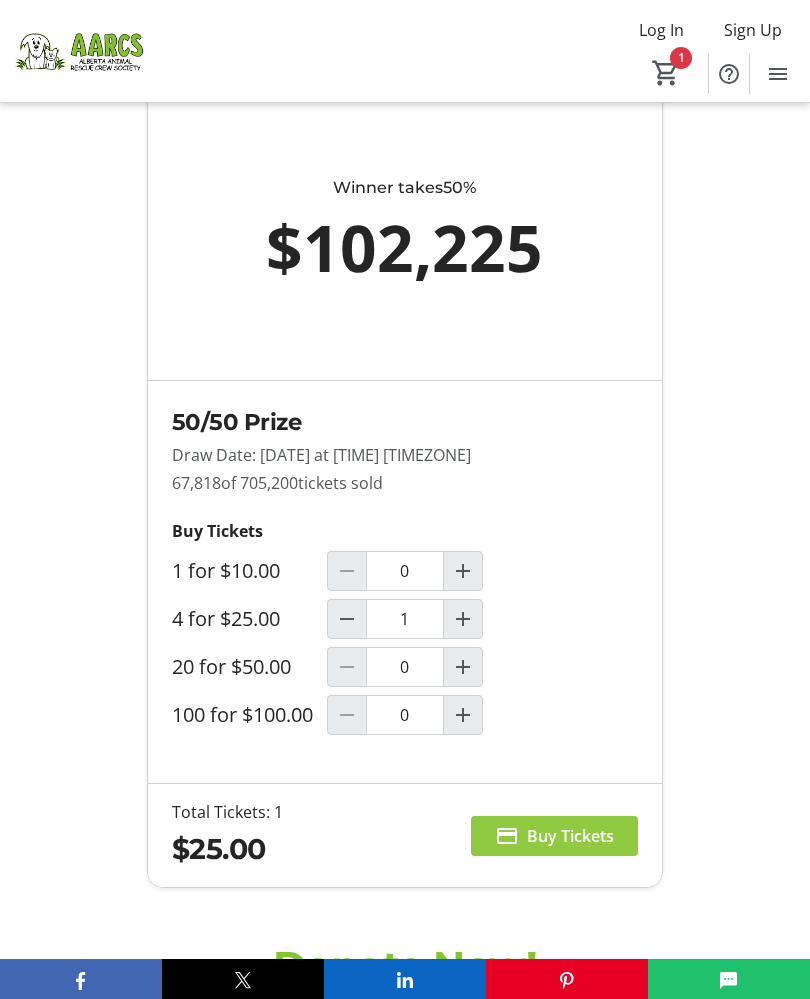 click at bounding box center (554, 836) 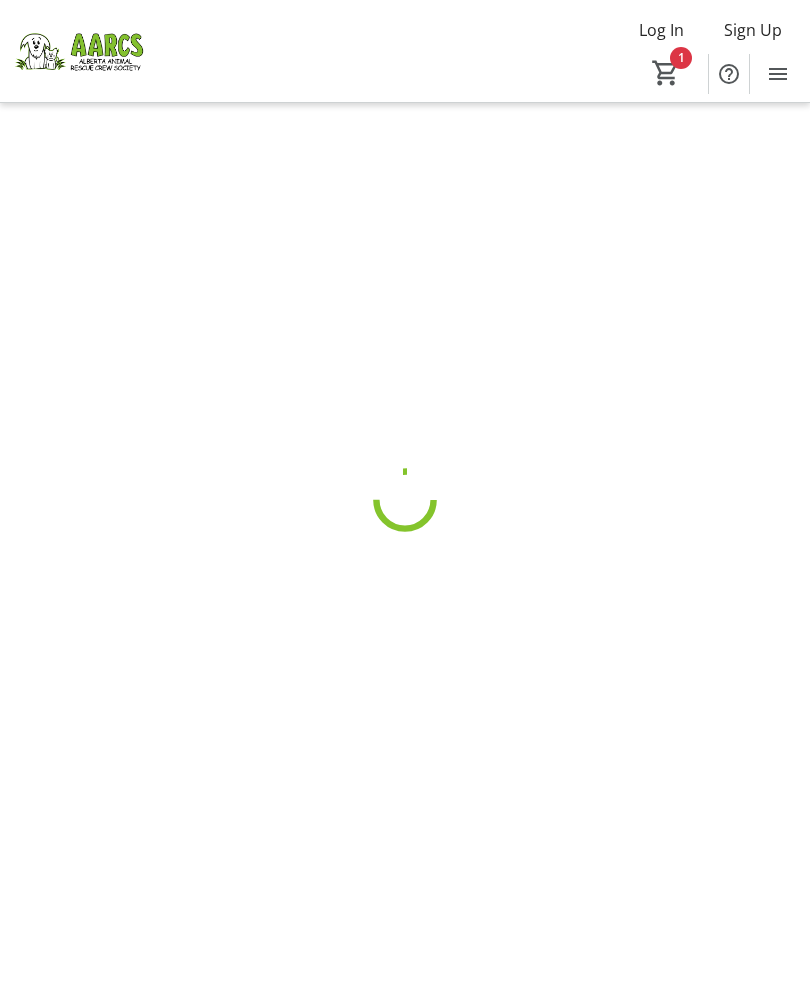 scroll, scrollTop: 0, scrollLeft: 0, axis: both 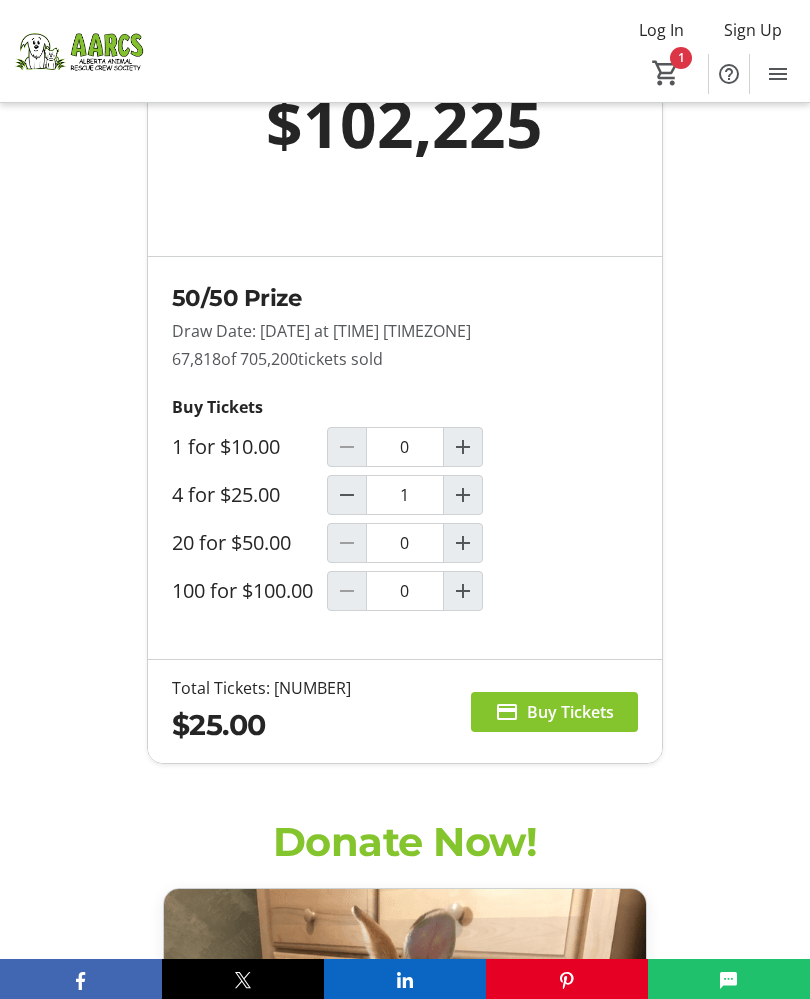 click on "Buy Tickets" at bounding box center (570, 712) 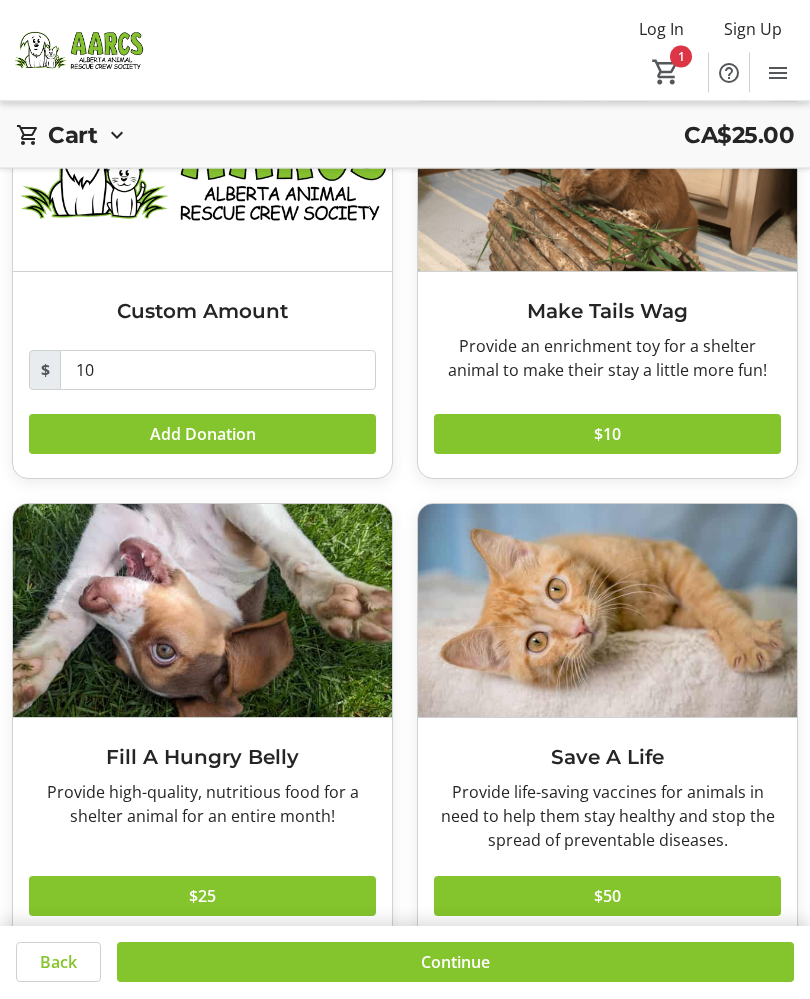 scroll, scrollTop: 0, scrollLeft: 0, axis: both 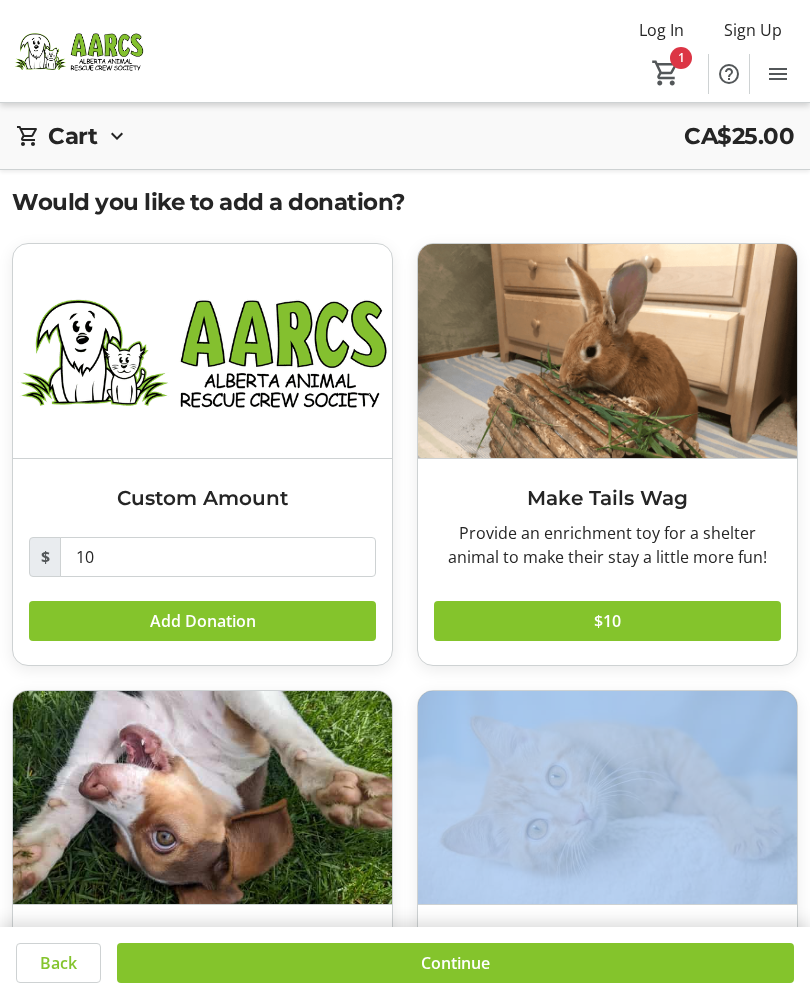 click 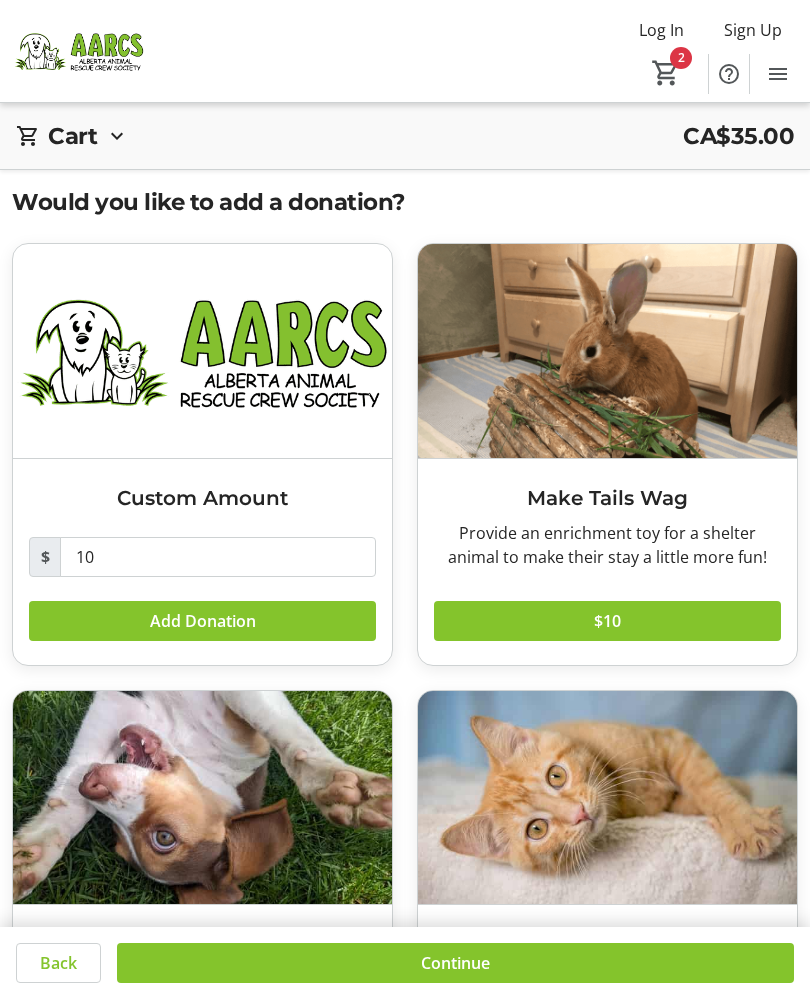 click 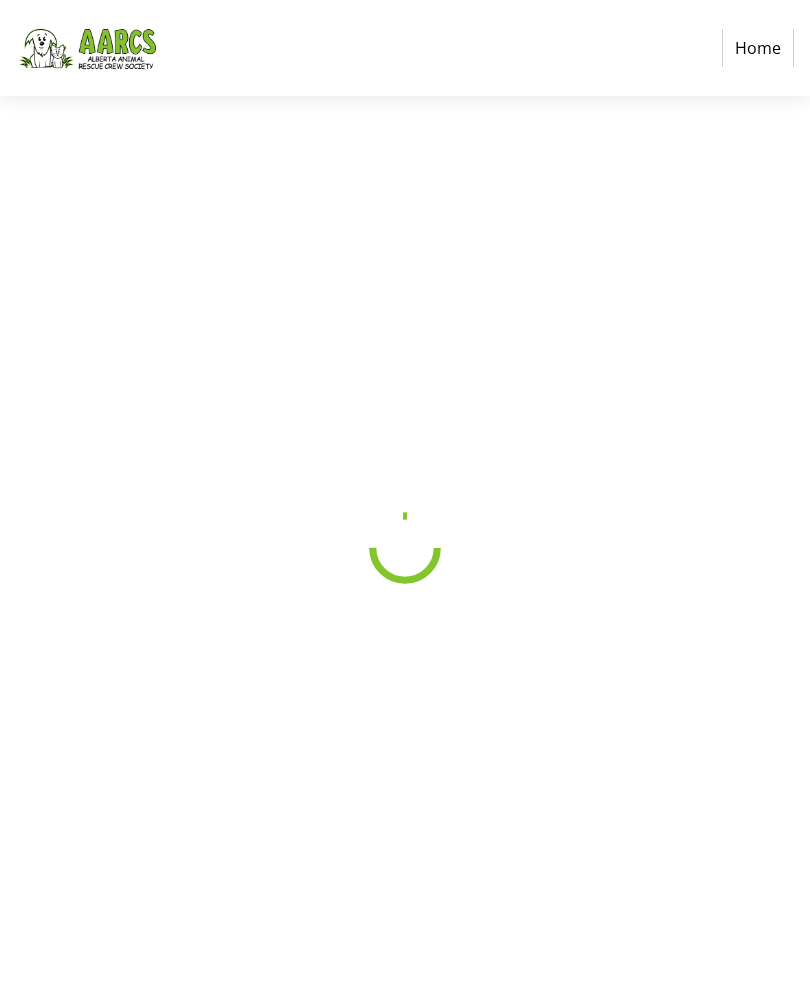 select on "CA" 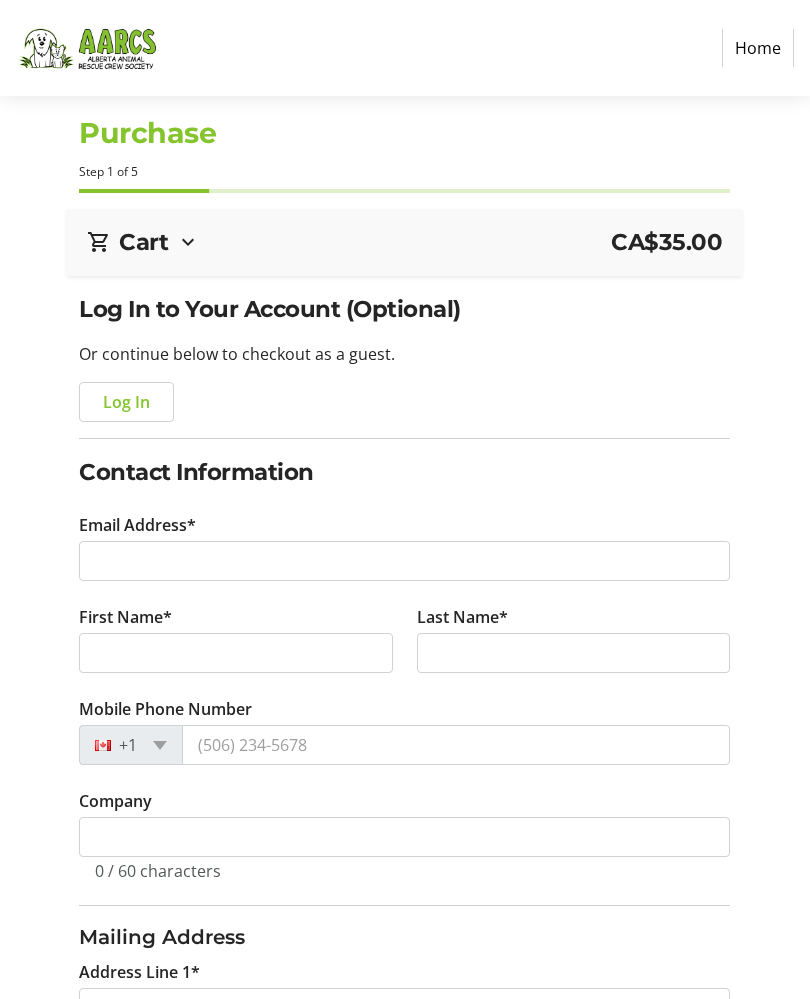 click on "Log In" 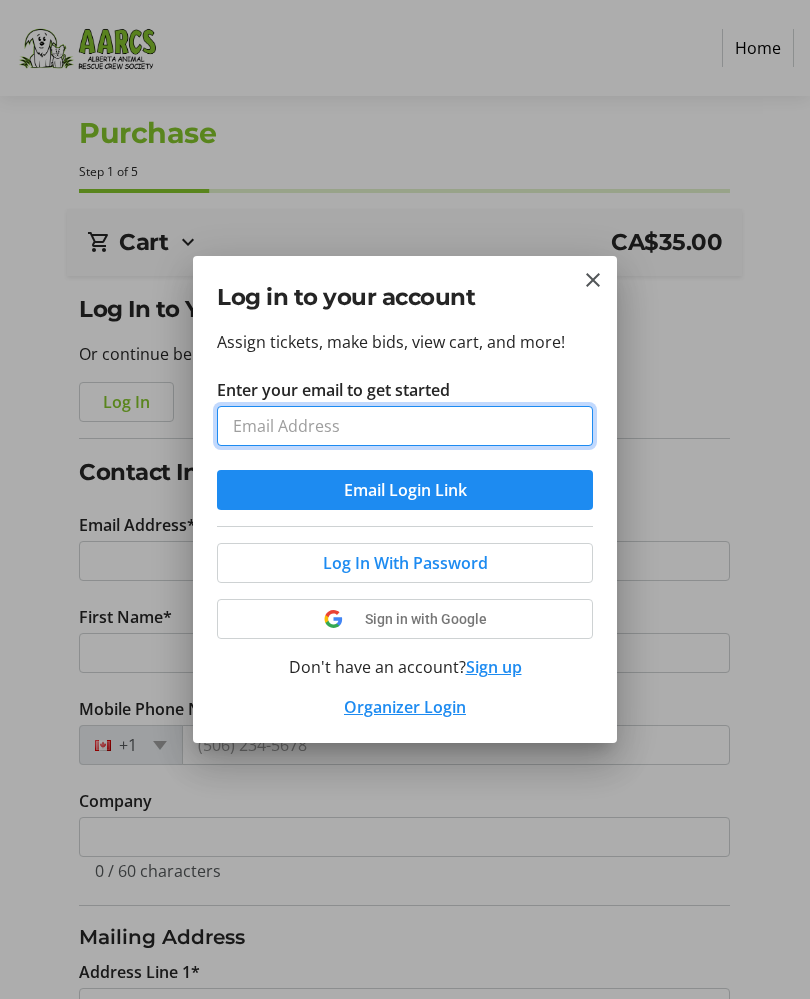 click on "Enter your email to get started" at bounding box center (405, 426) 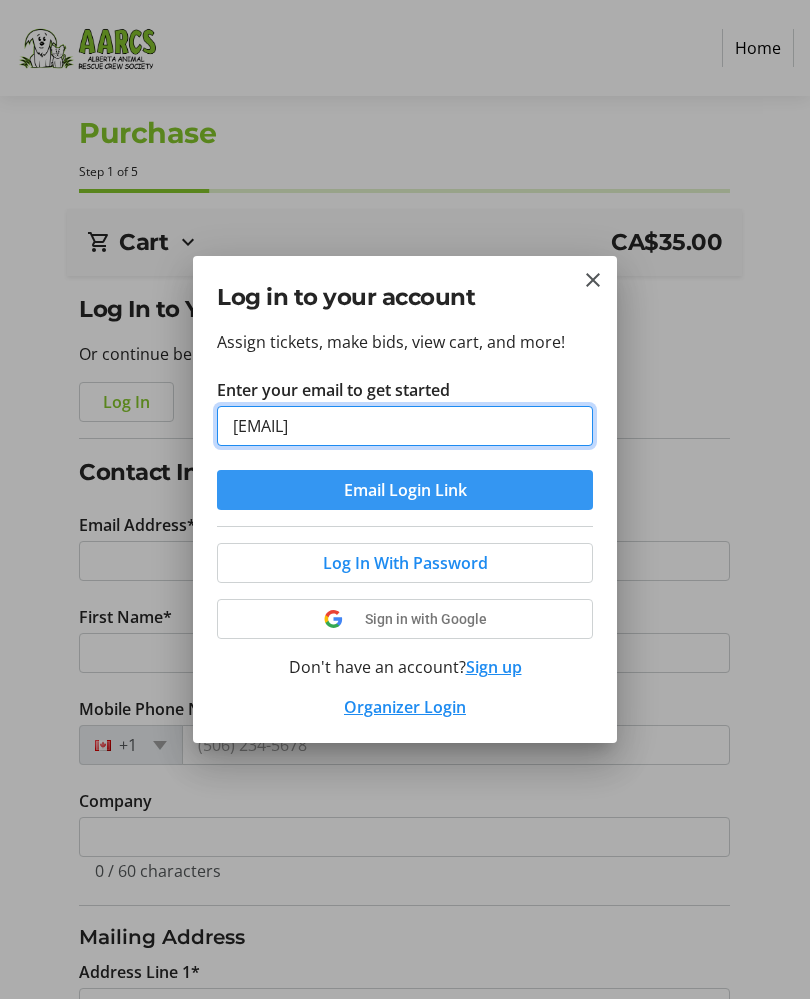 type on "[EMAIL]" 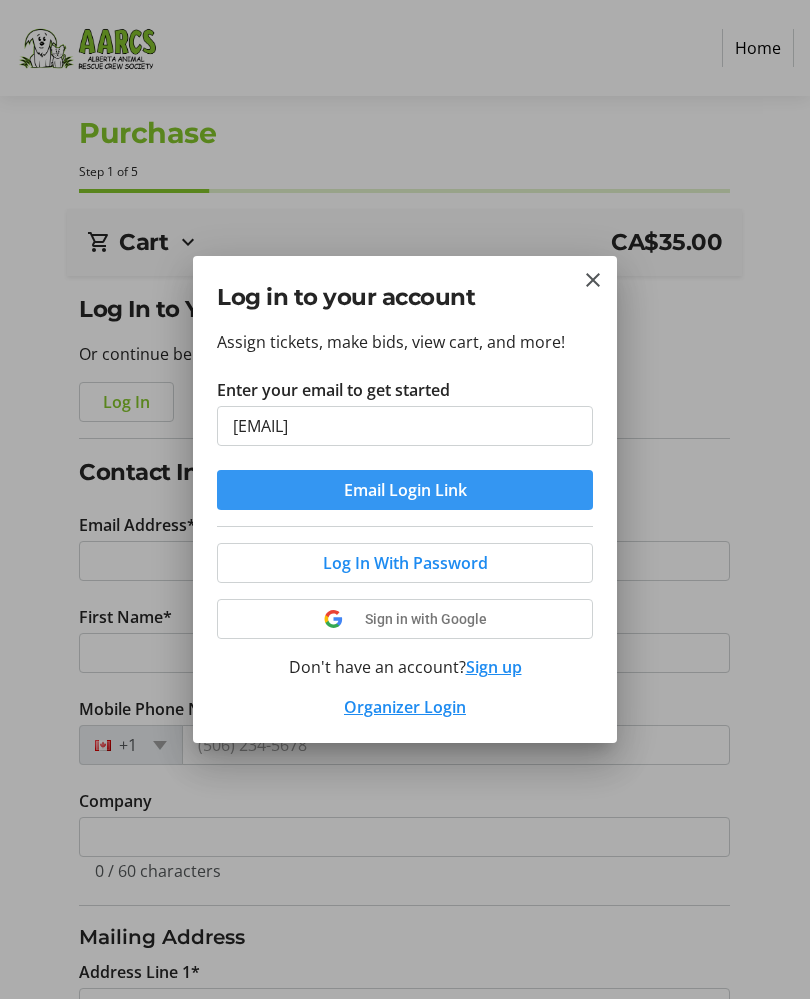 click at bounding box center [405, 490] 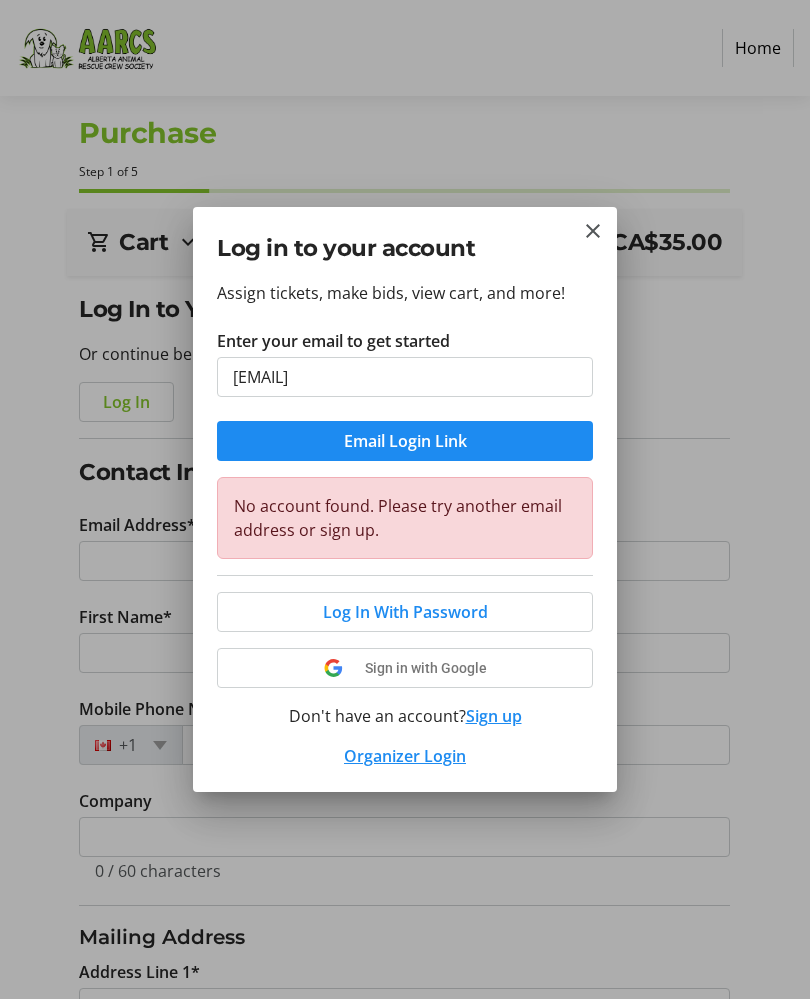 click on "Sign up" at bounding box center [494, 716] 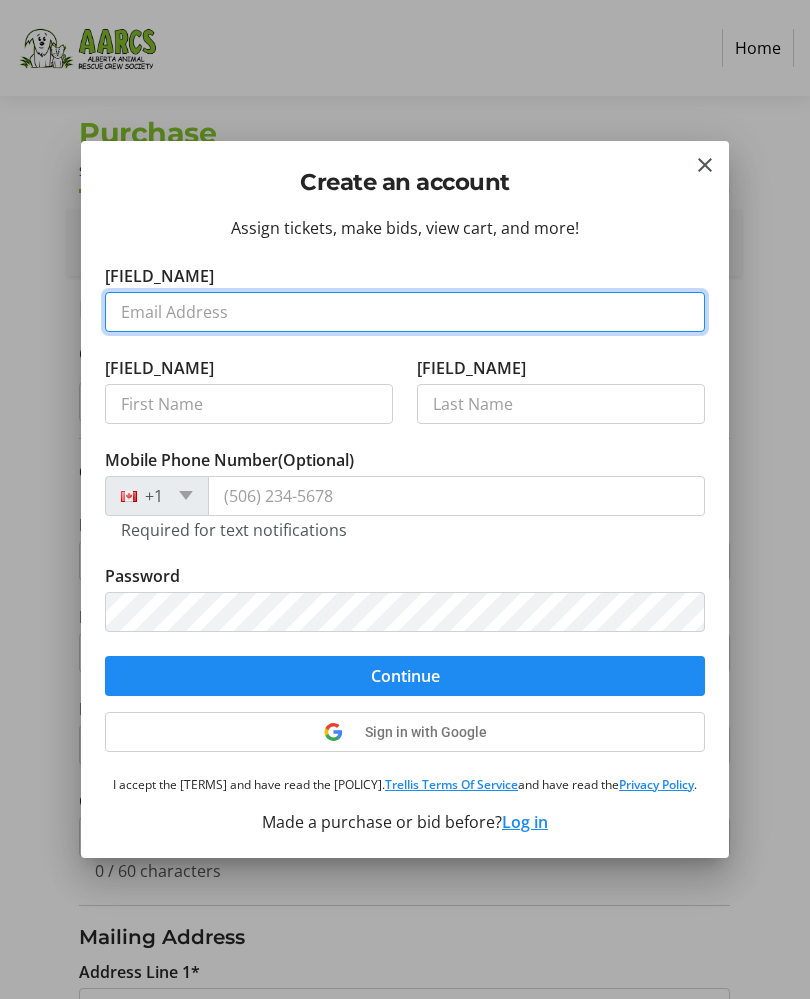 click on "[FIELD_NAME]" at bounding box center [405, 312] 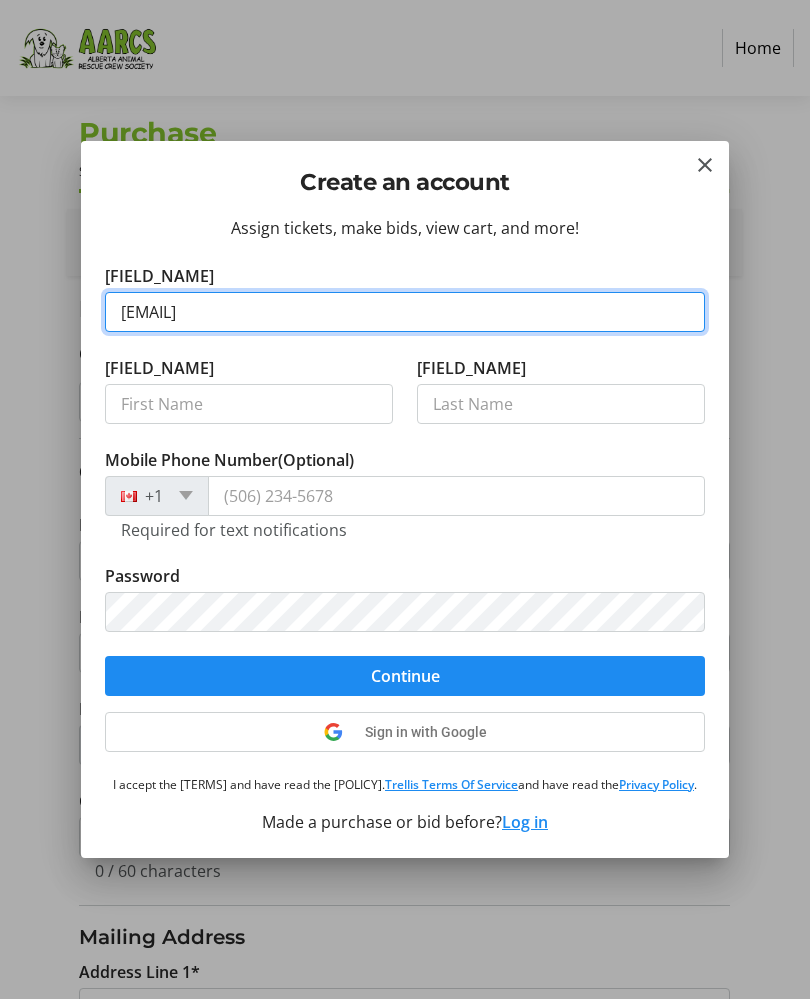 type on "[EMAIL]" 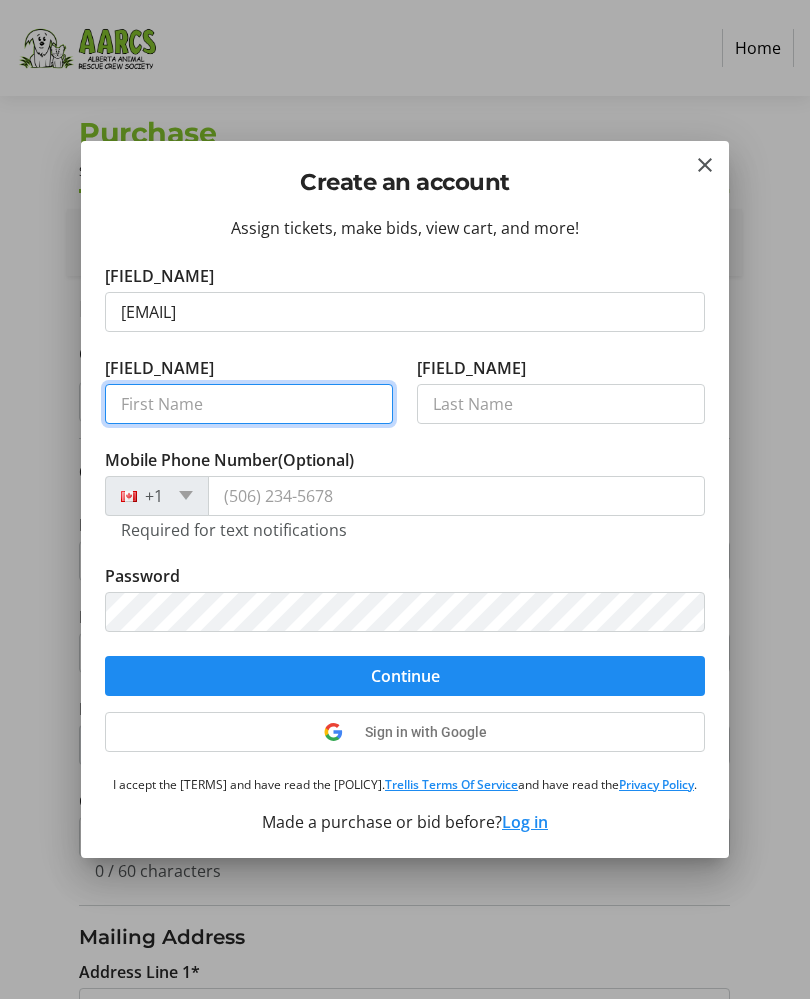 click on "[FIELD_NAME]" at bounding box center [249, 404] 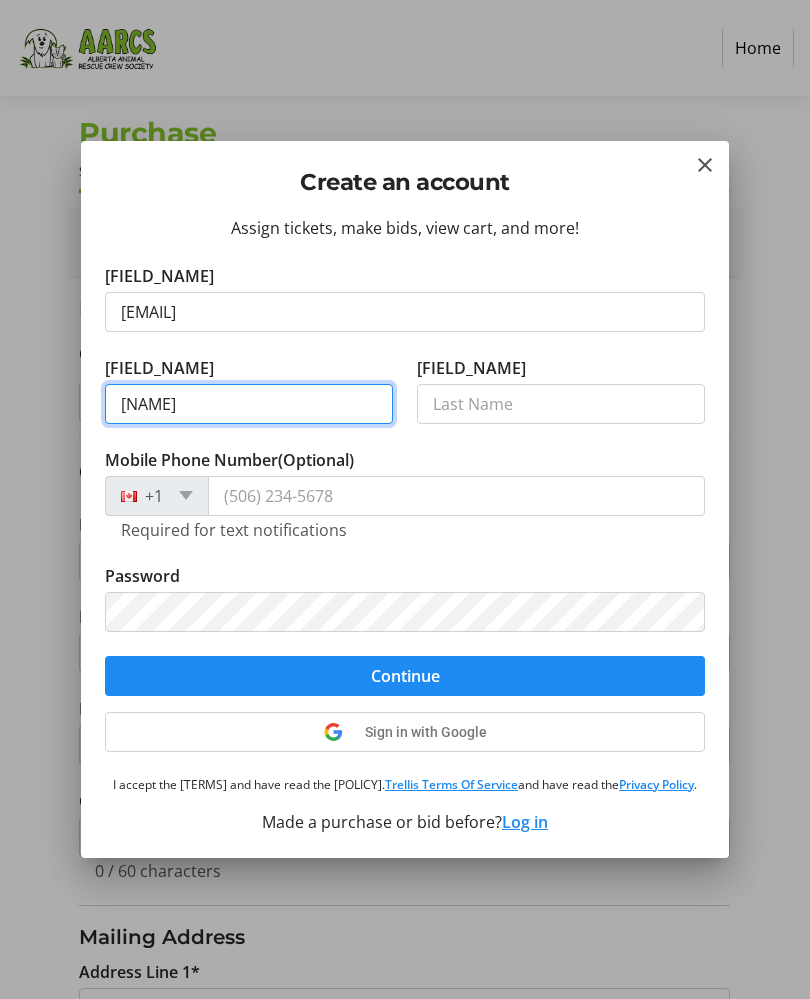 type on "[NAME]" 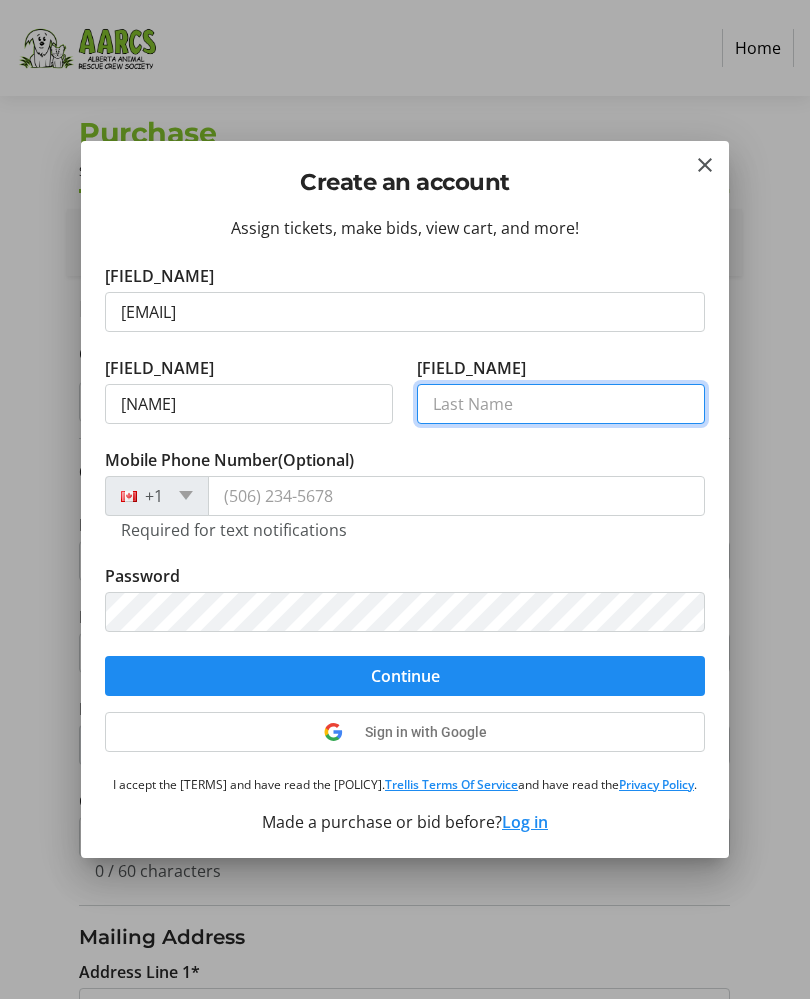 click on "[FIELD_NAME]" at bounding box center (561, 404) 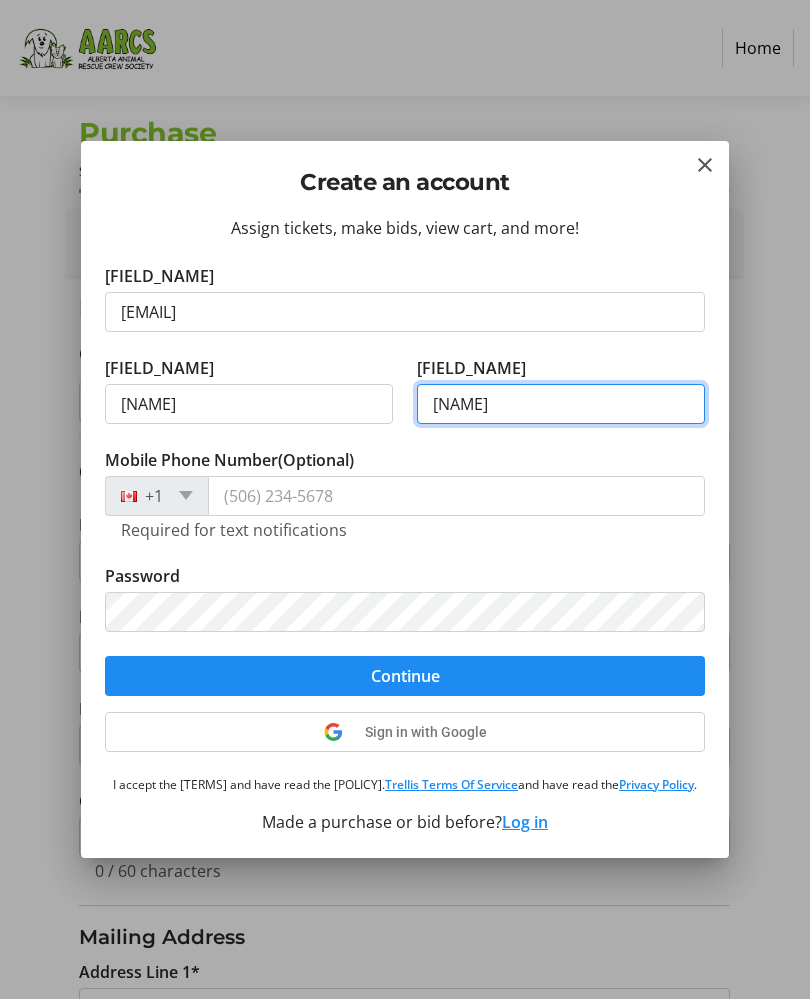 type on "[NAME]" 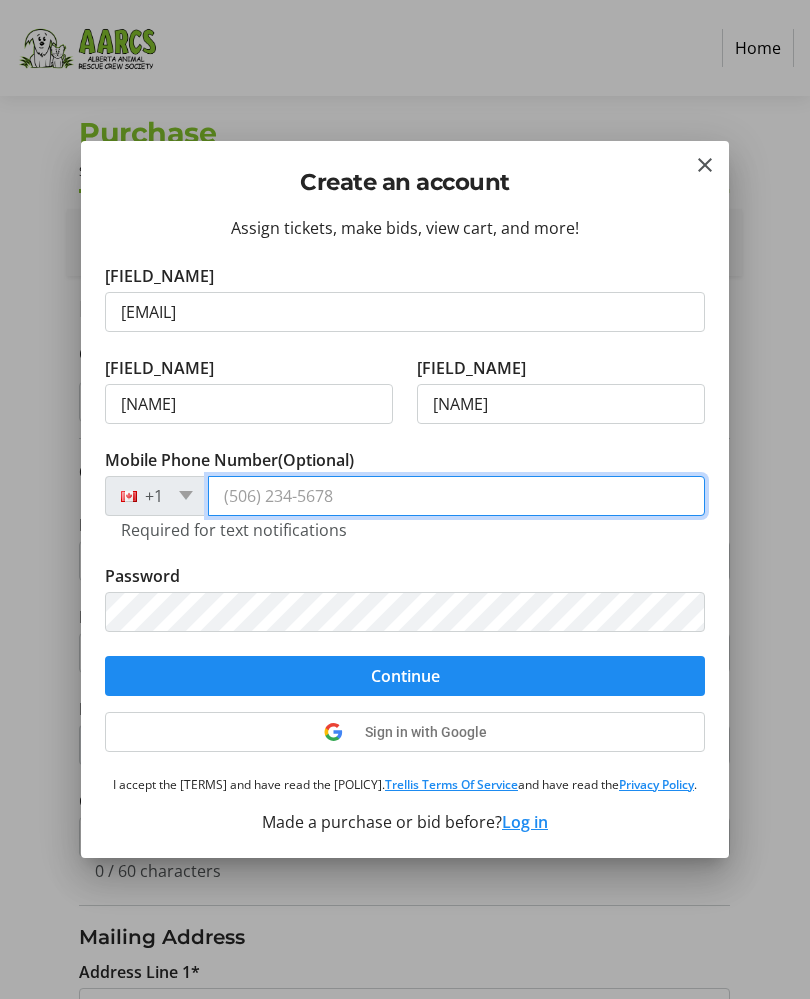 click on "[FIELD_NAME]   (Optional)" at bounding box center (456, 496) 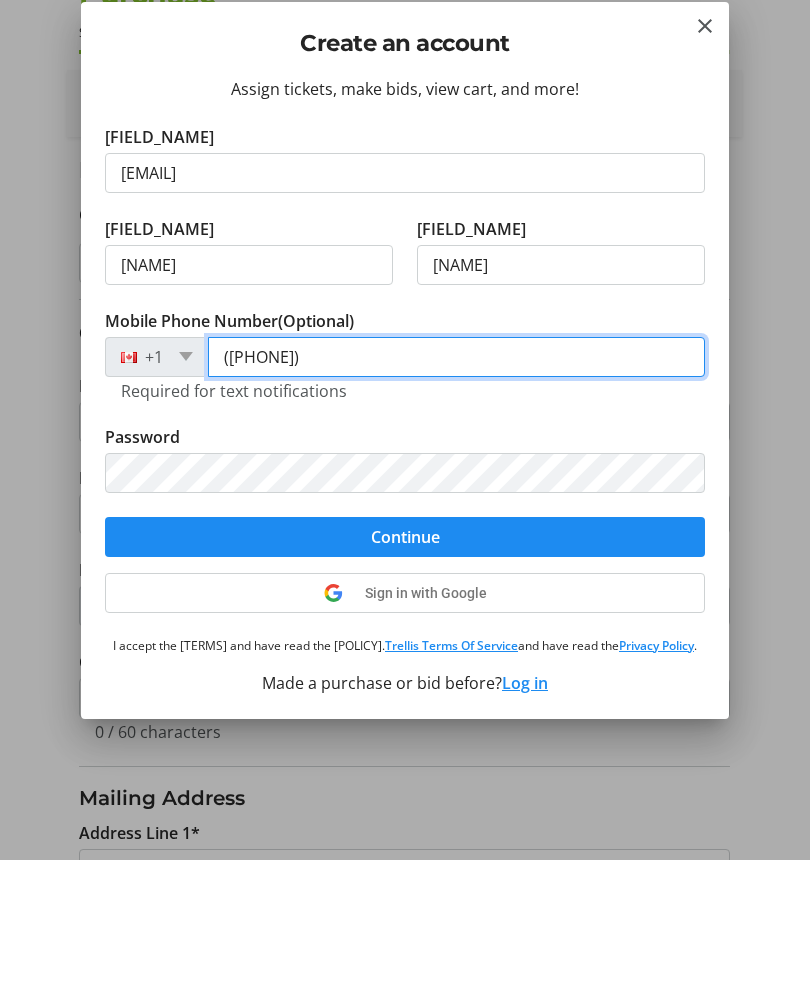type on "([PHONE])" 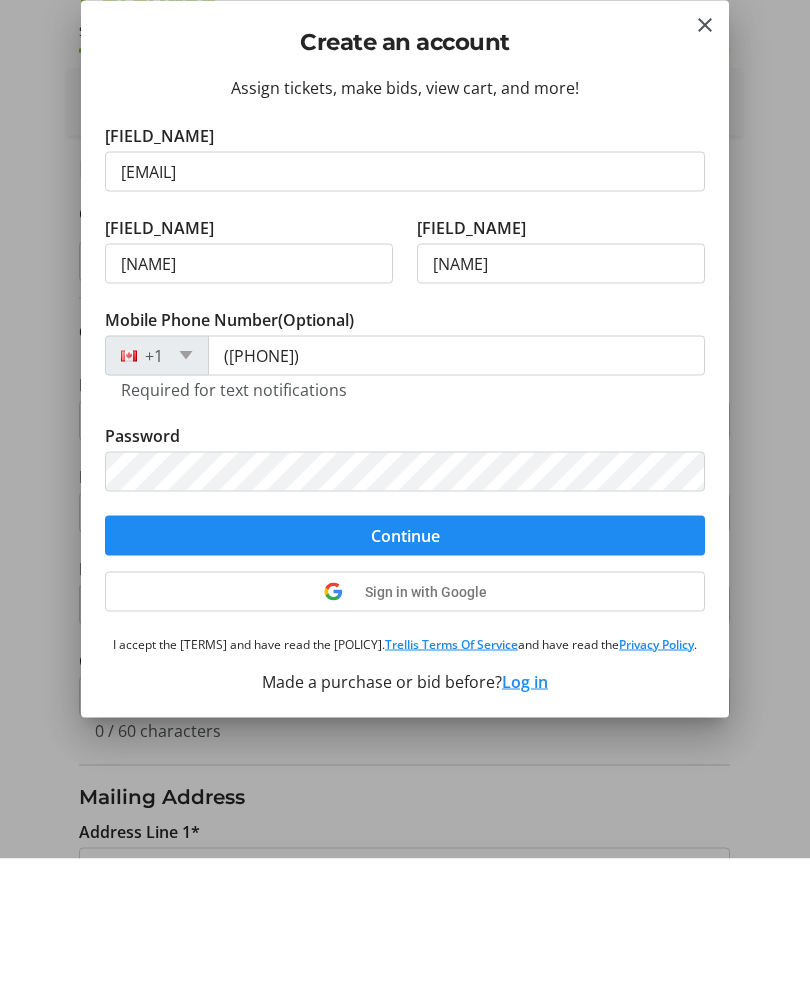 click at bounding box center (405, 676) 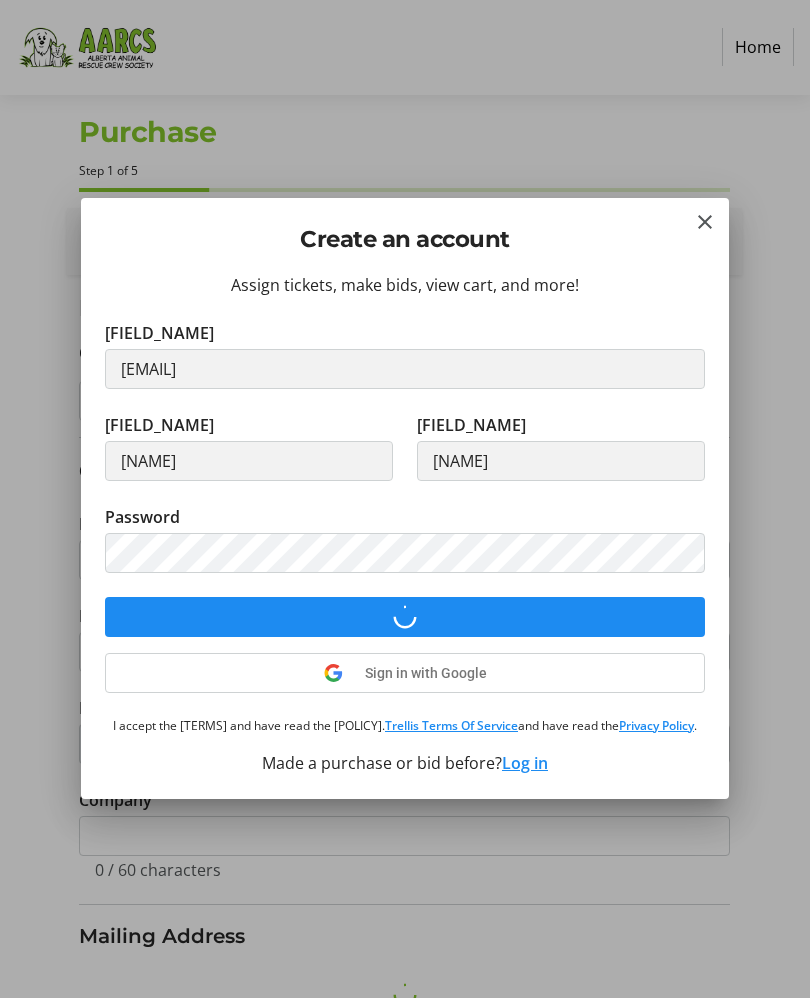 select on "CA" 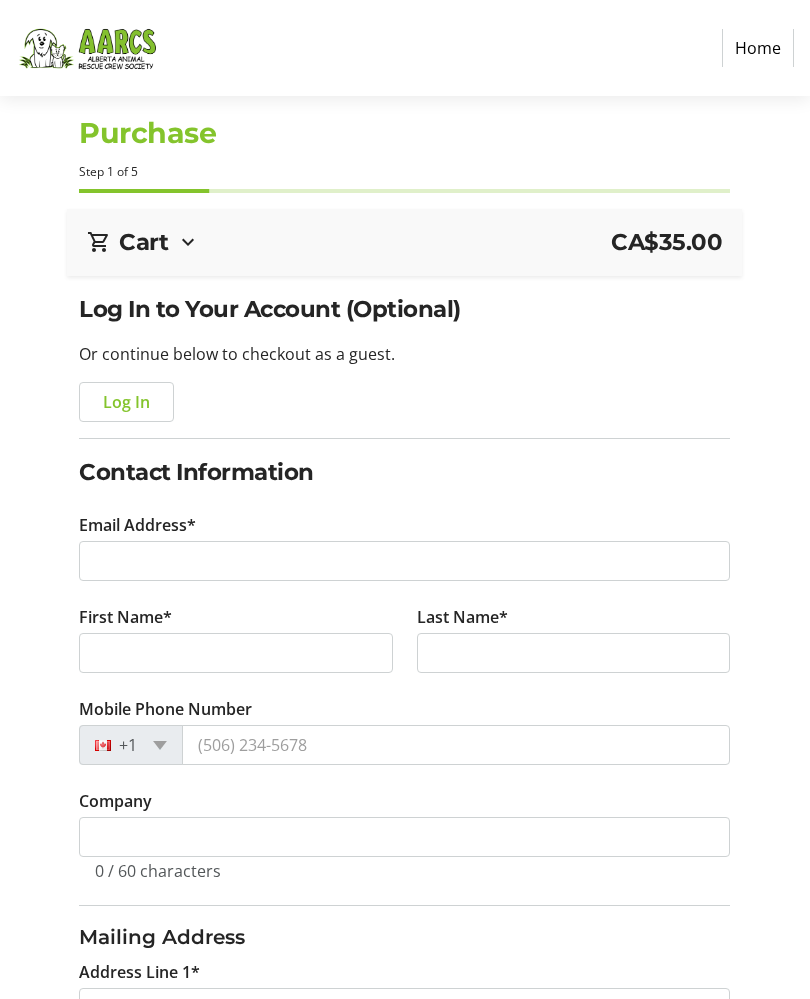 type on "[EMAIL]" 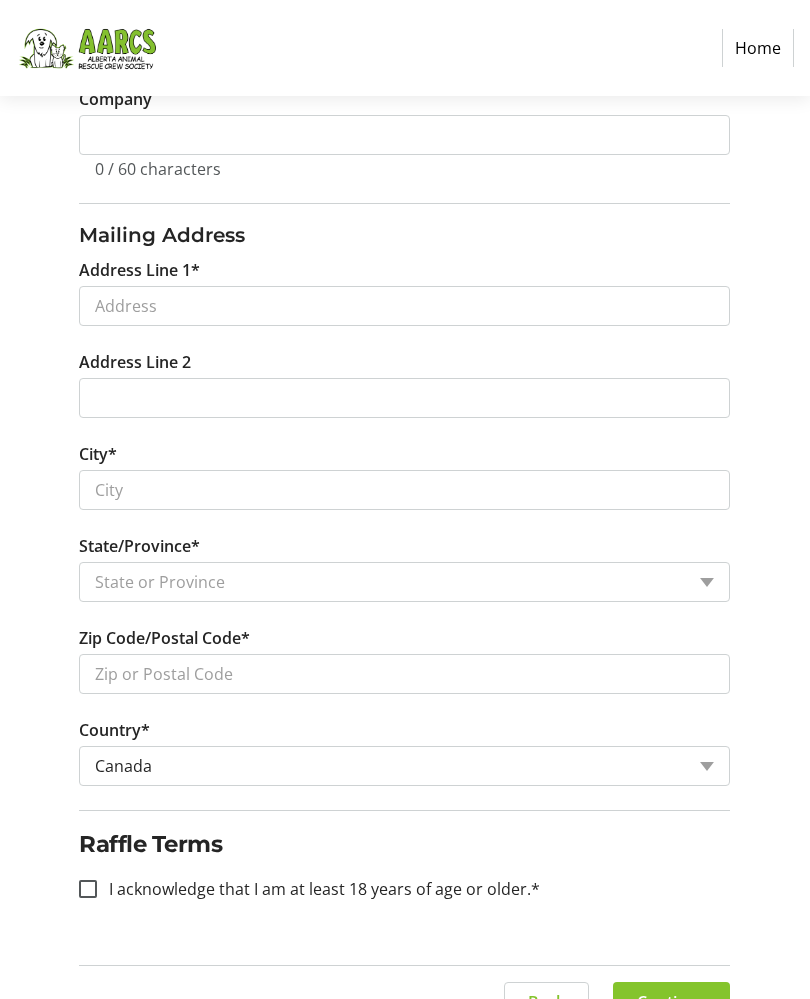 scroll, scrollTop: 562, scrollLeft: 0, axis: vertical 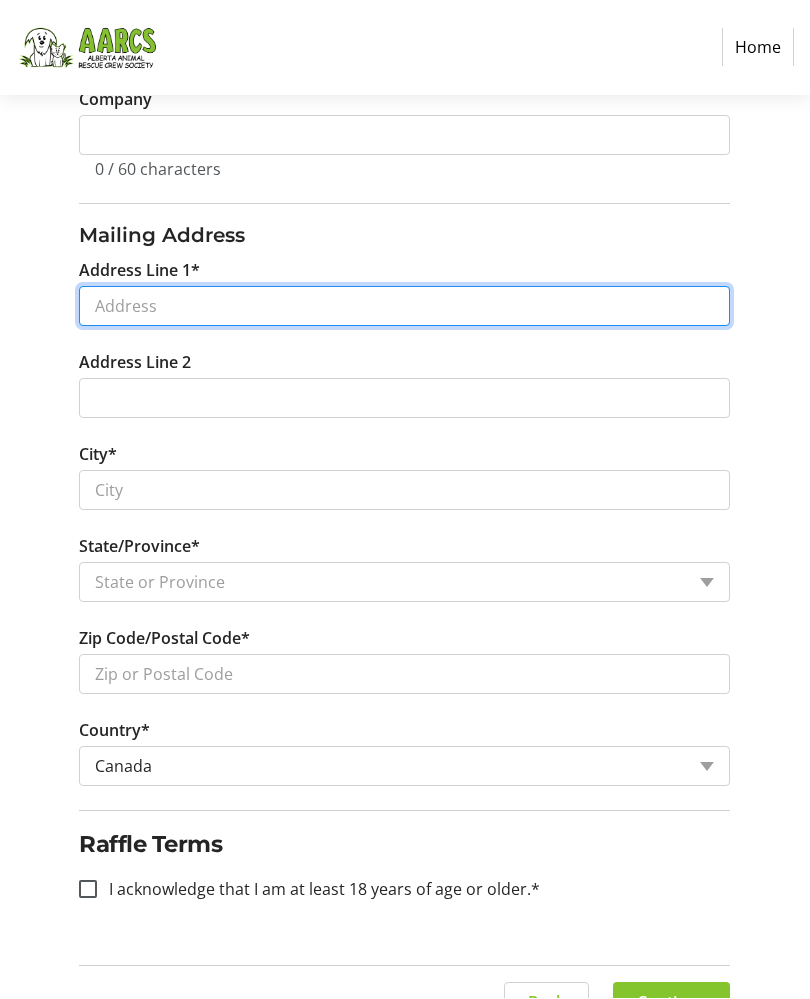 click on "Address Line 1*" at bounding box center [404, 307] 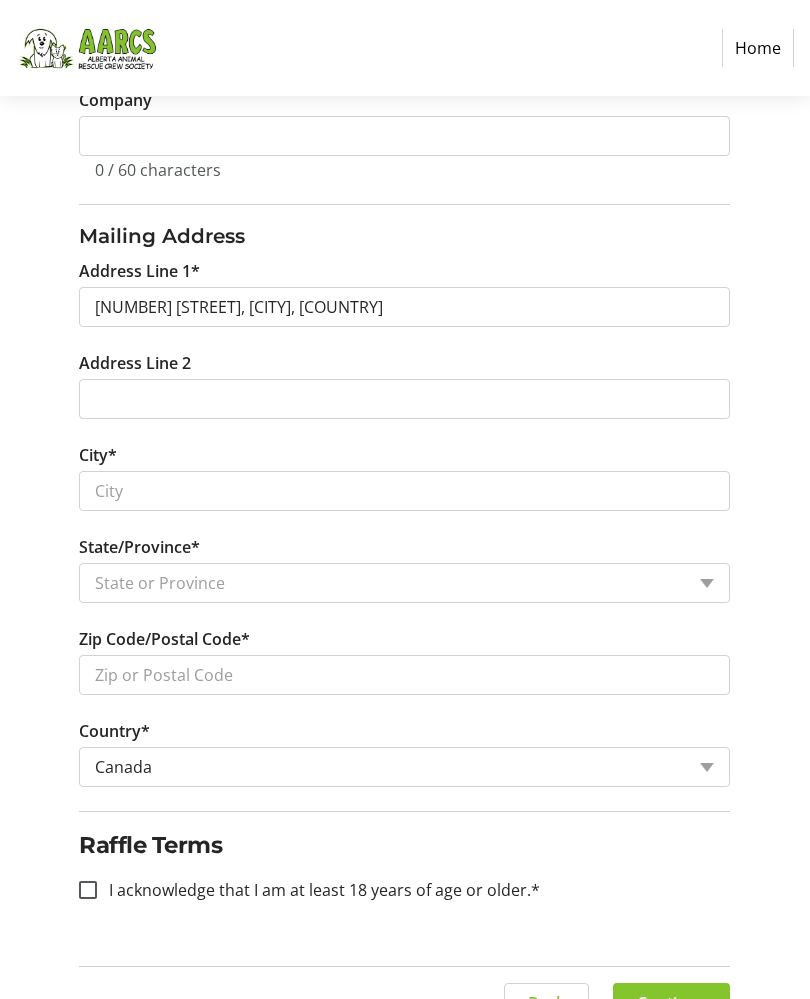 type on "[NUMBER] [STREET] [DIRECTION]" 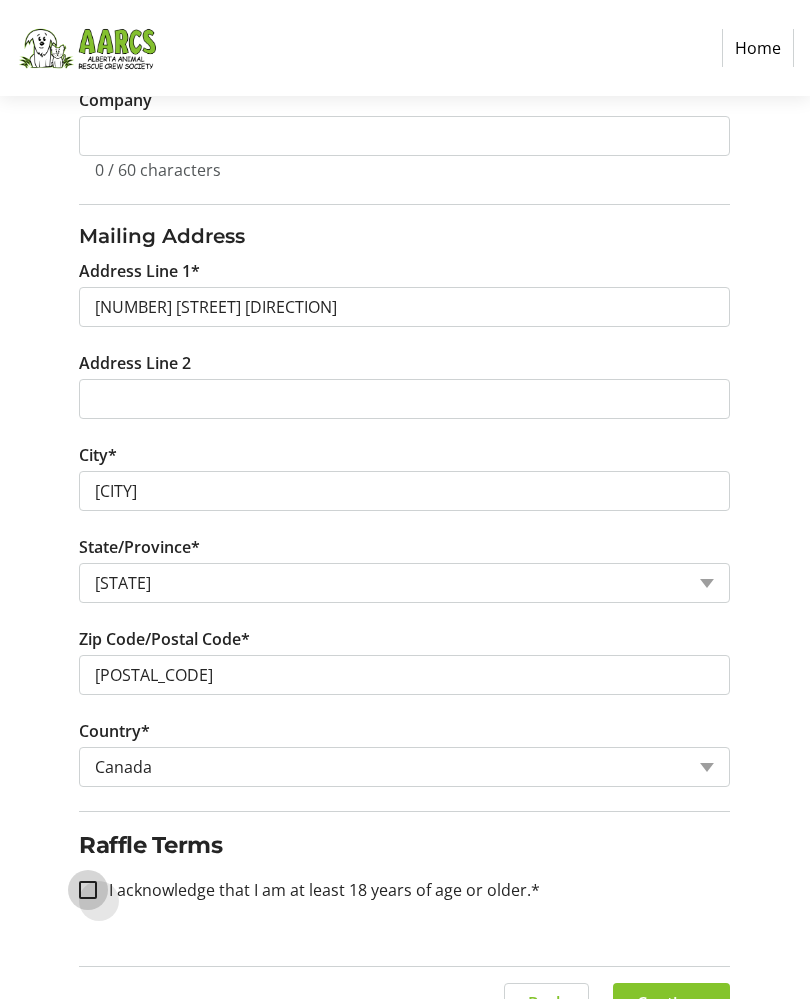 click on "I acknowledge that I am at least 18 years of age or older.*" at bounding box center (88, 890) 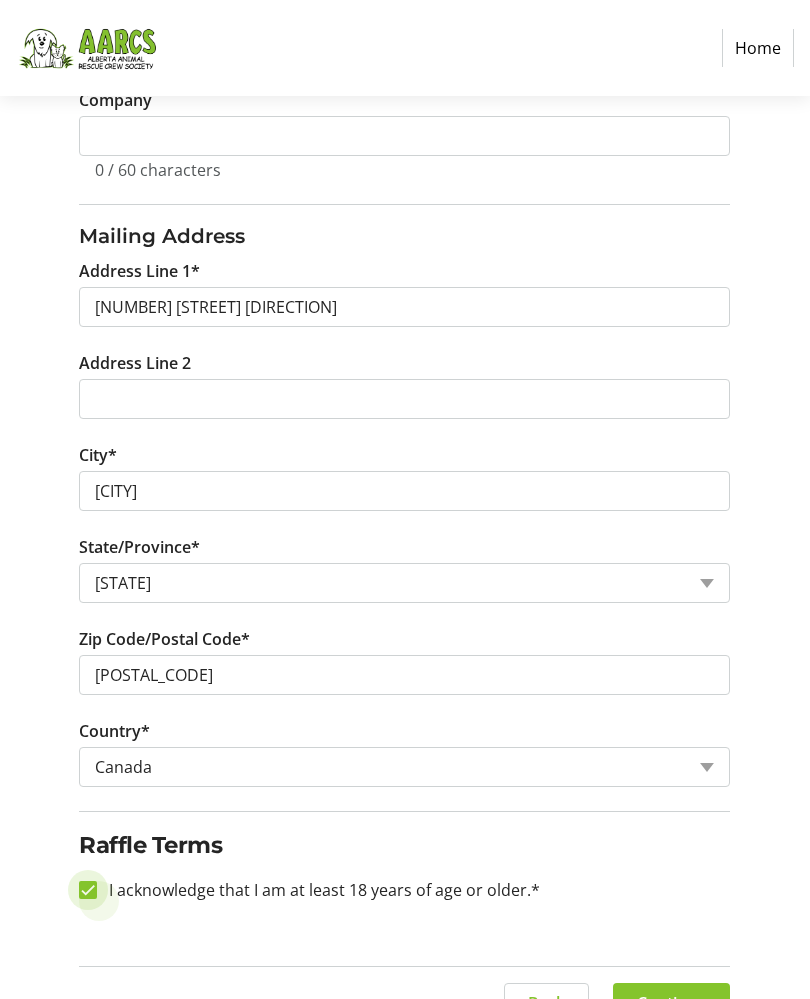 checkbox on "true" 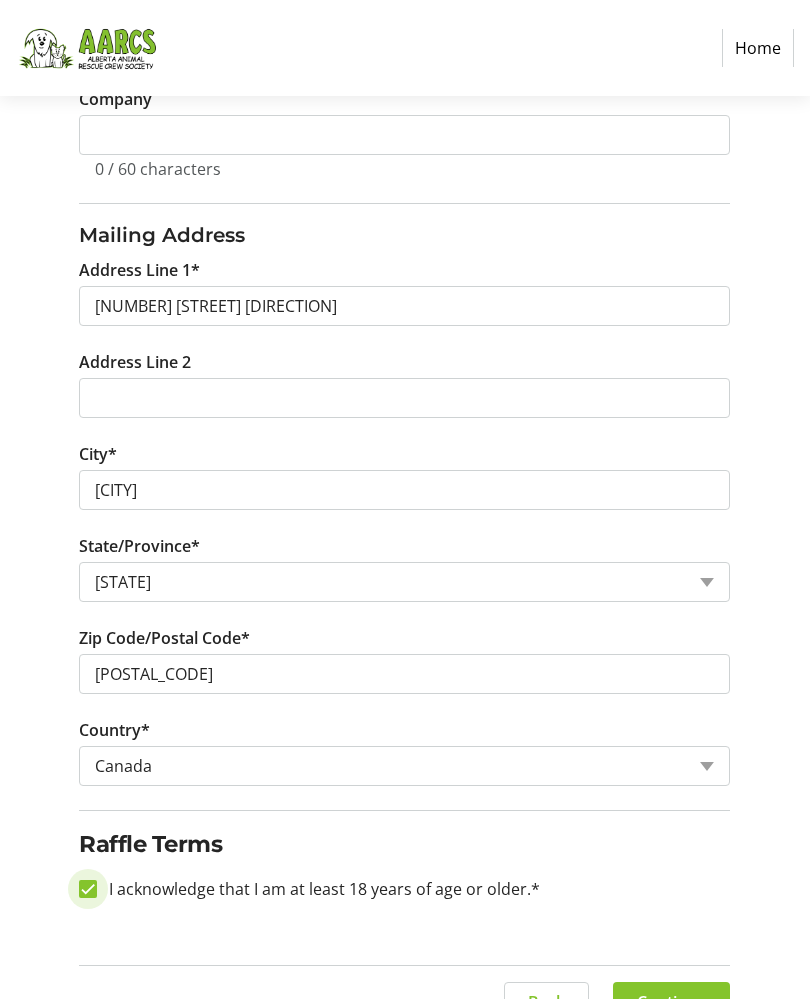 scroll, scrollTop: 562, scrollLeft: 0, axis: vertical 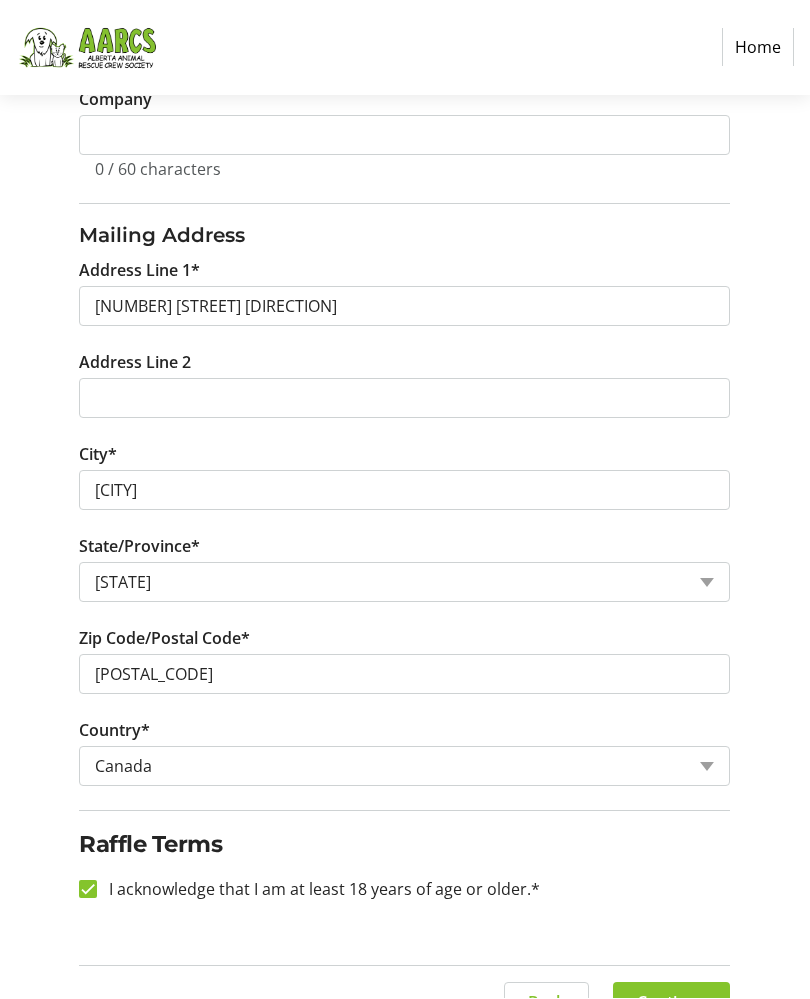 click on "Continue" 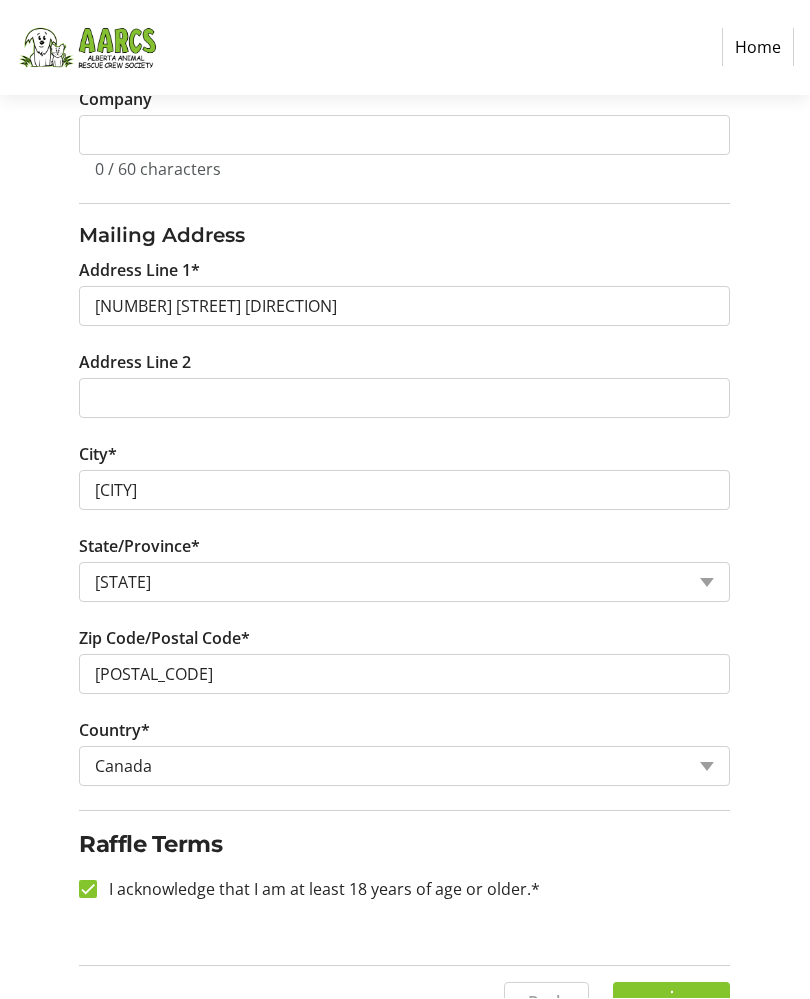 scroll, scrollTop: 0, scrollLeft: 0, axis: both 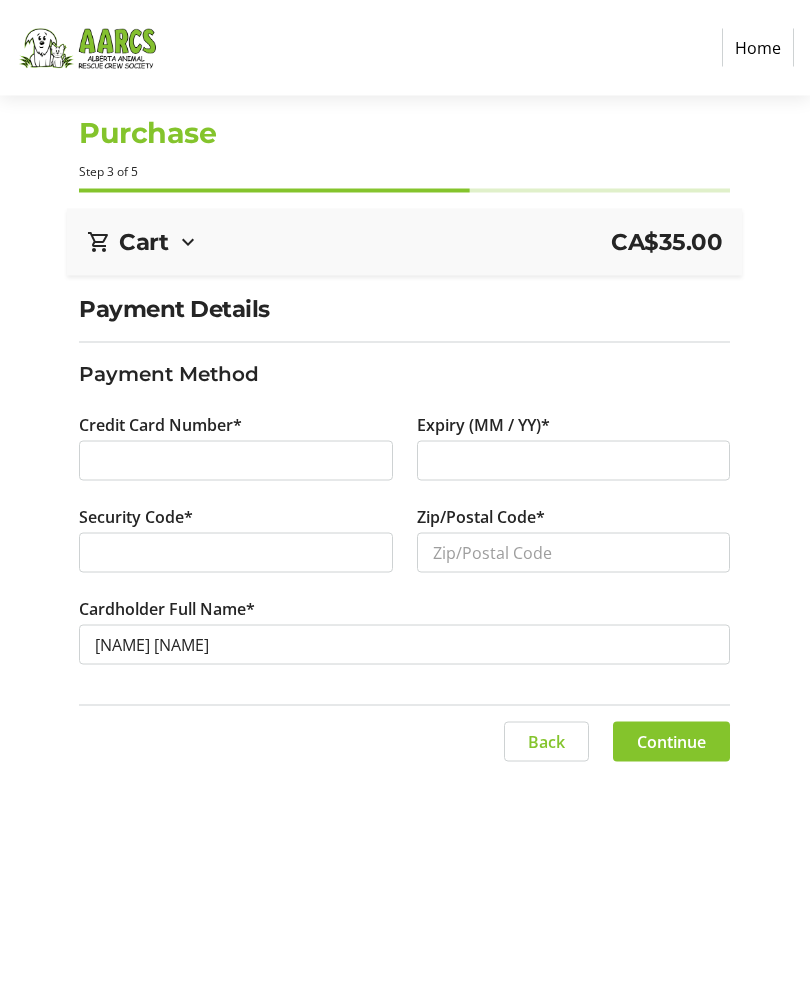click at bounding box center [574, 461] 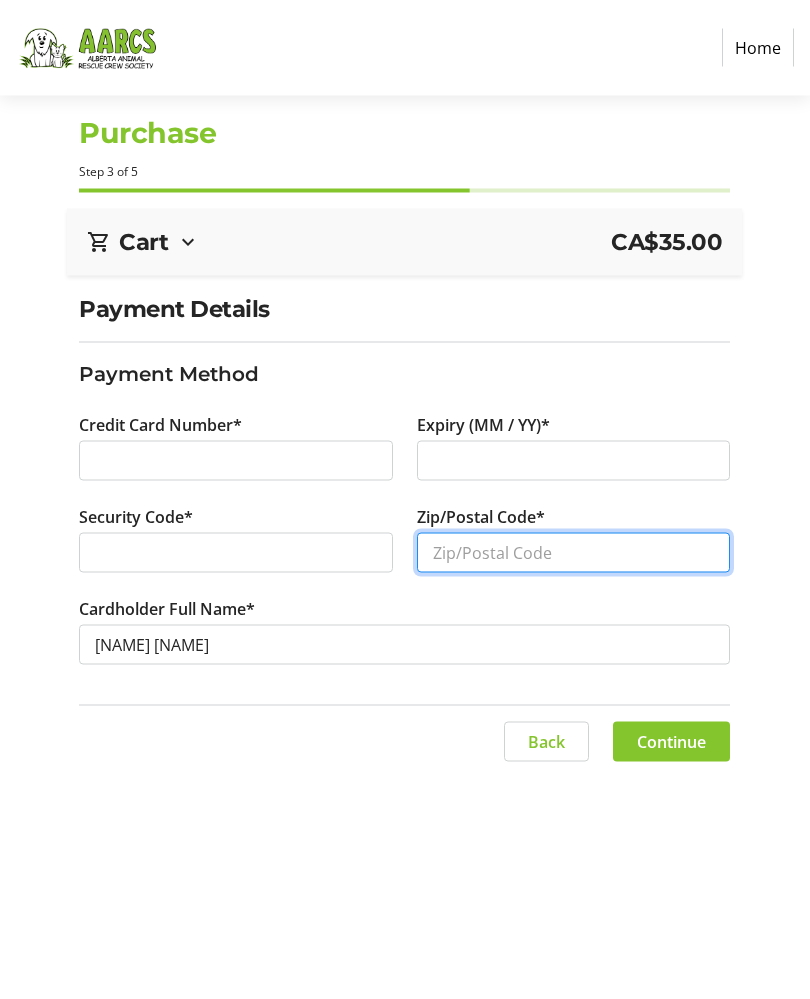 click on "Zip/Postal Code*" at bounding box center (574, 553) 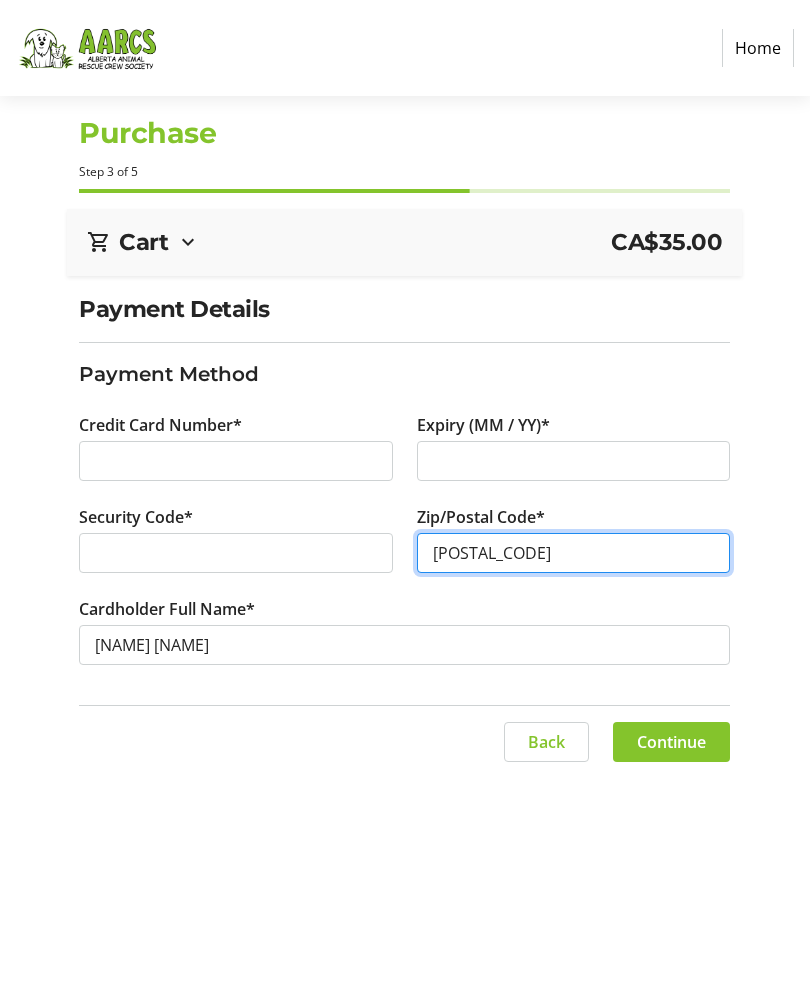 scroll, scrollTop: 32, scrollLeft: 0, axis: vertical 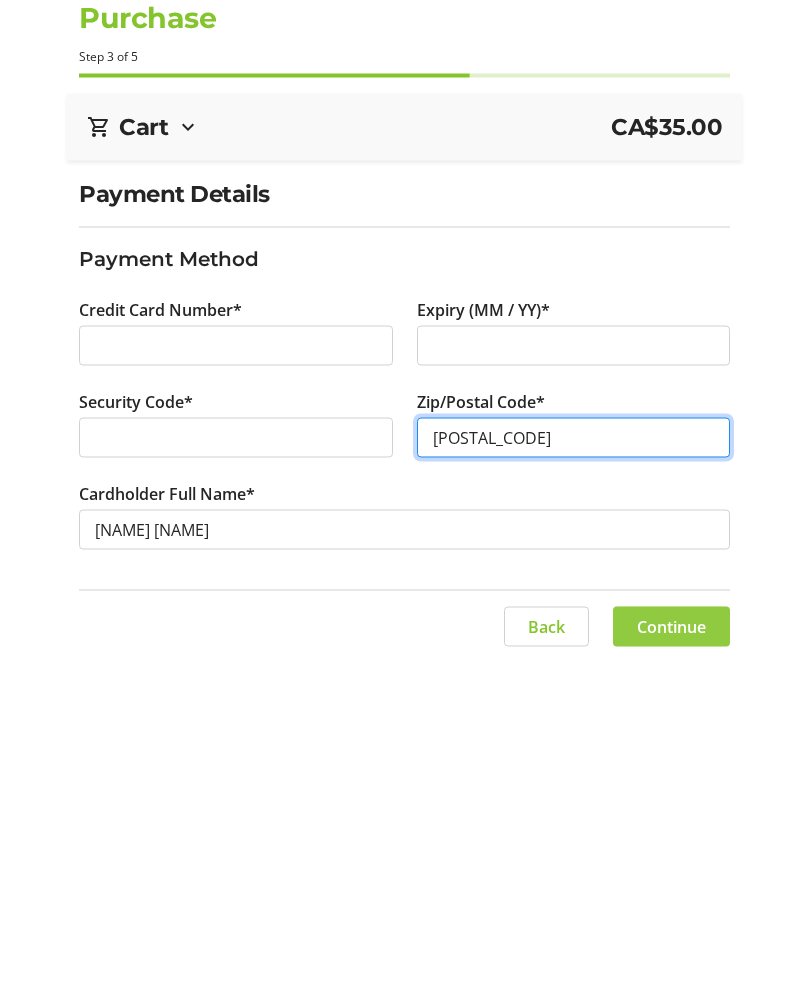type on "[POSTAL_CODE]" 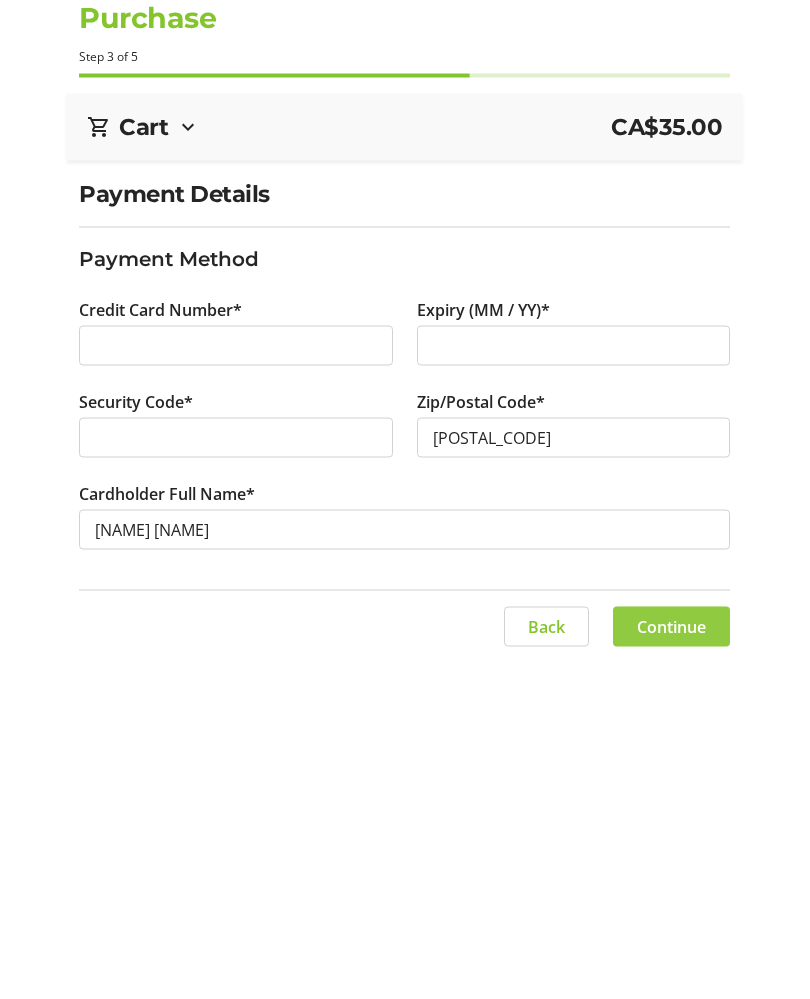 click 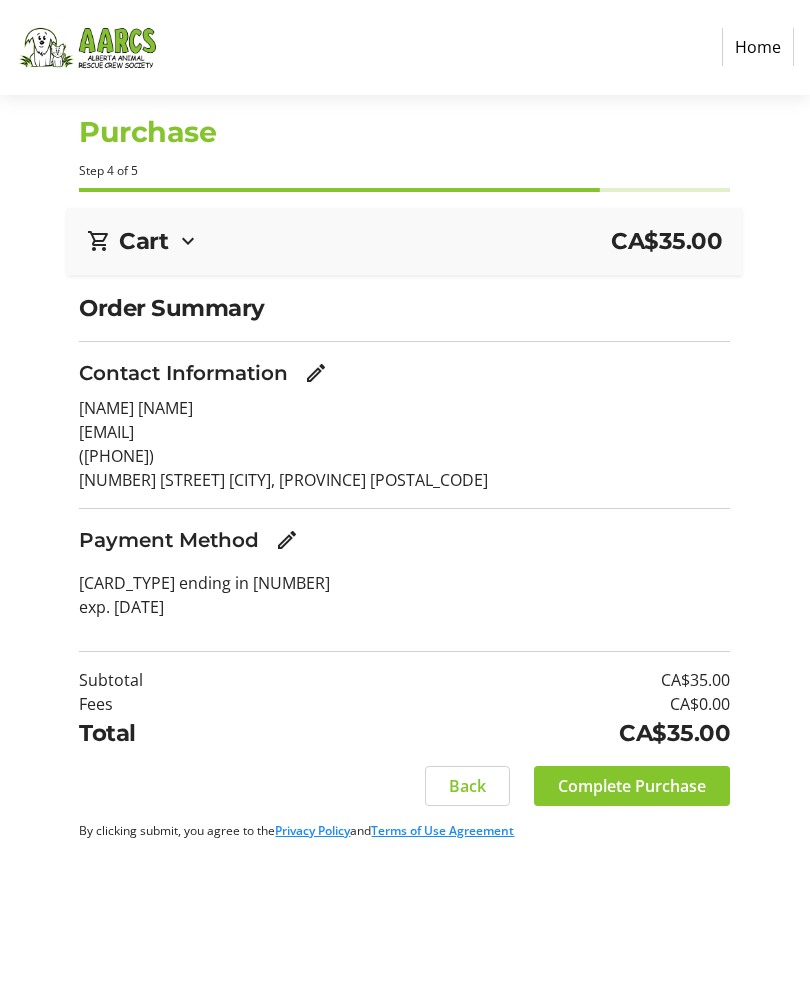 click on "Complete Purchase" 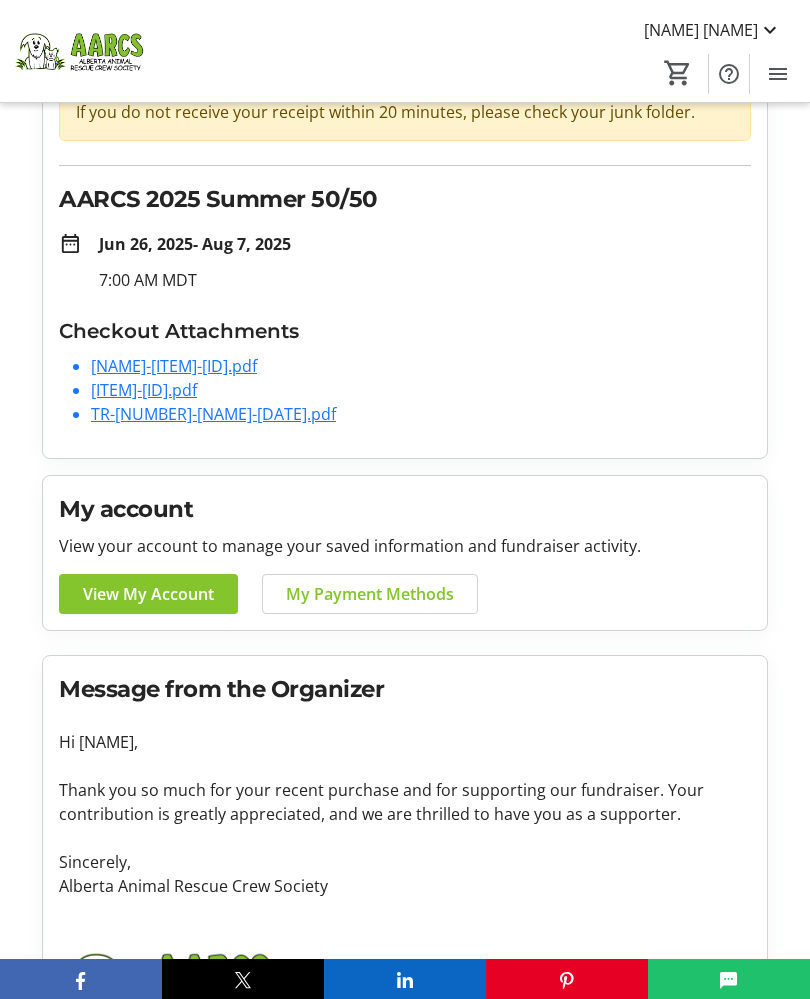 scroll, scrollTop: 0, scrollLeft: 0, axis: both 